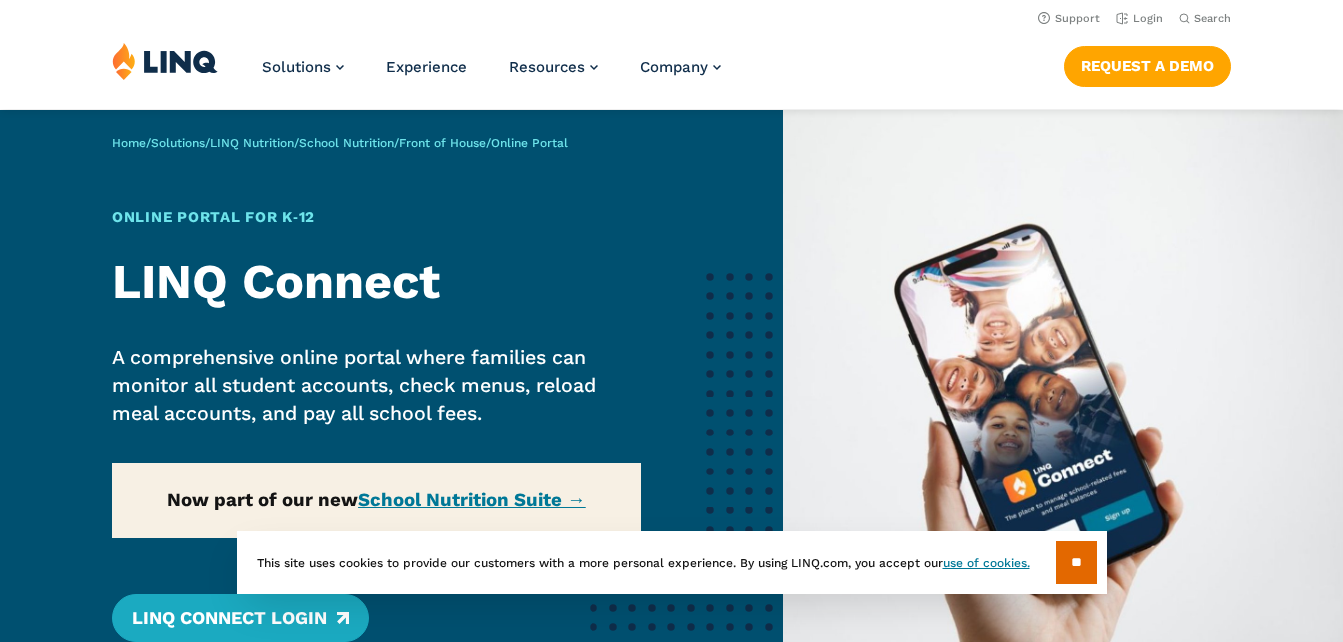scroll, scrollTop: 0, scrollLeft: 0, axis: both 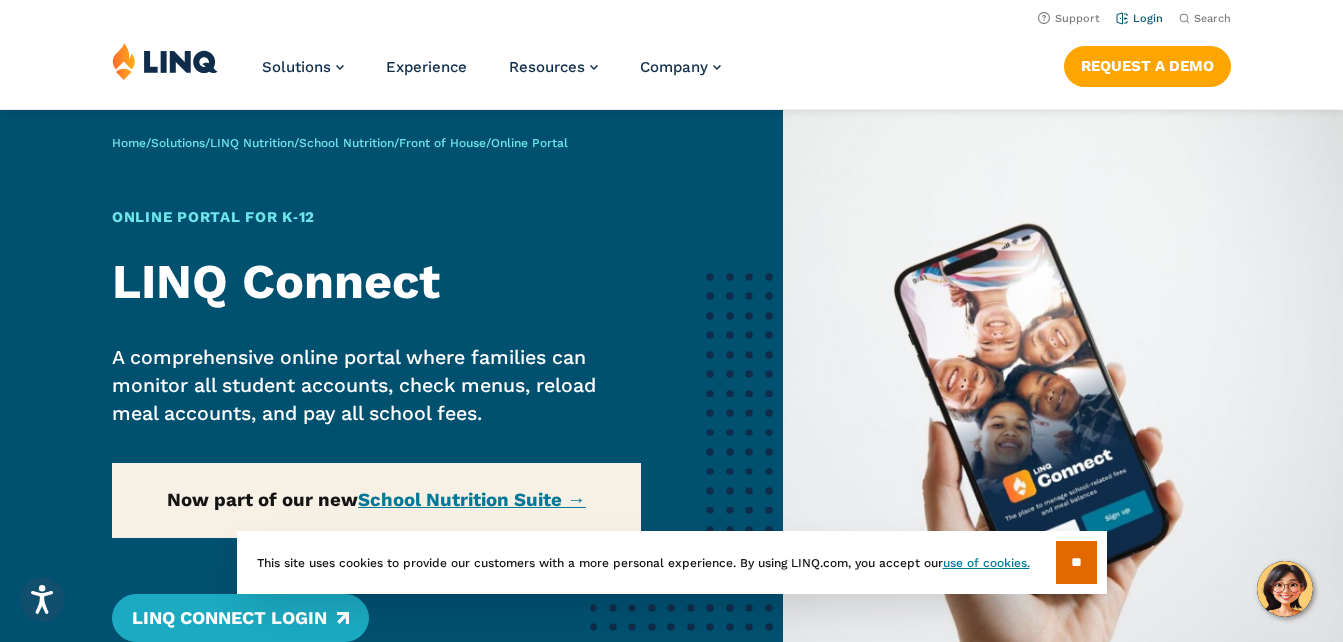 click on "Login" at bounding box center (1139, 18) 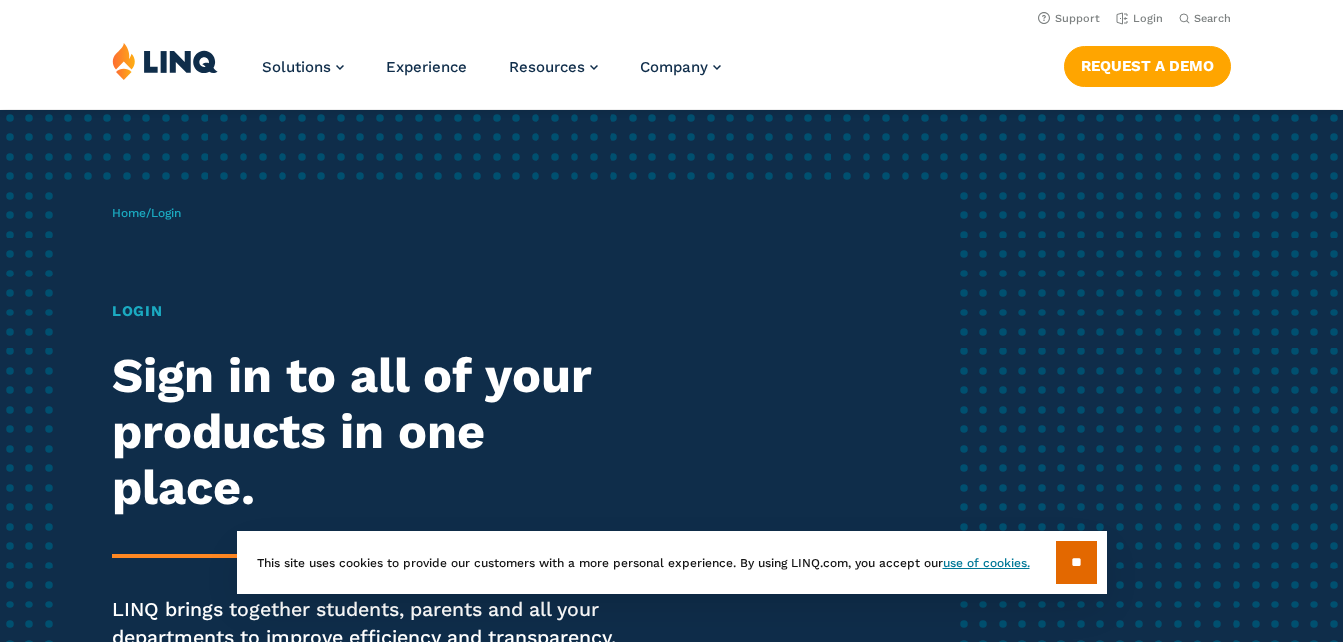 scroll, scrollTop: 0, scrollLeft: 0, axis: both 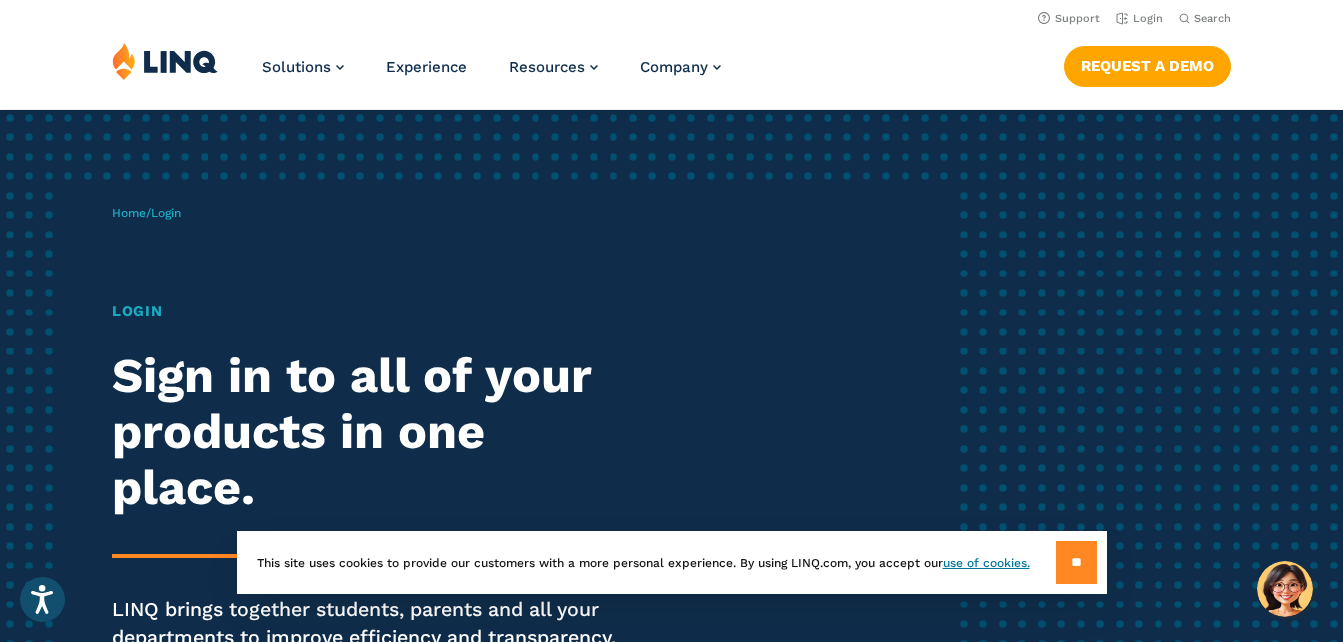click on "**" at bounding box center [1076, 562] 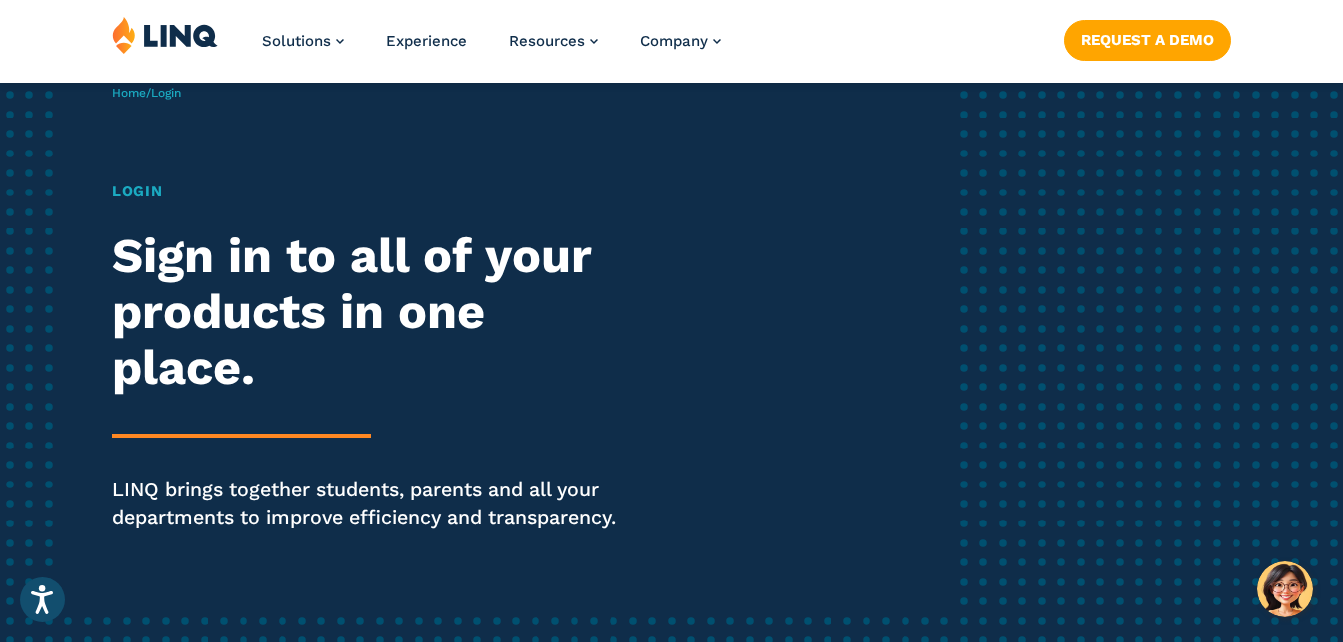 scroll, scrollTop: 160, scrollLeft: 0, axis: vertical 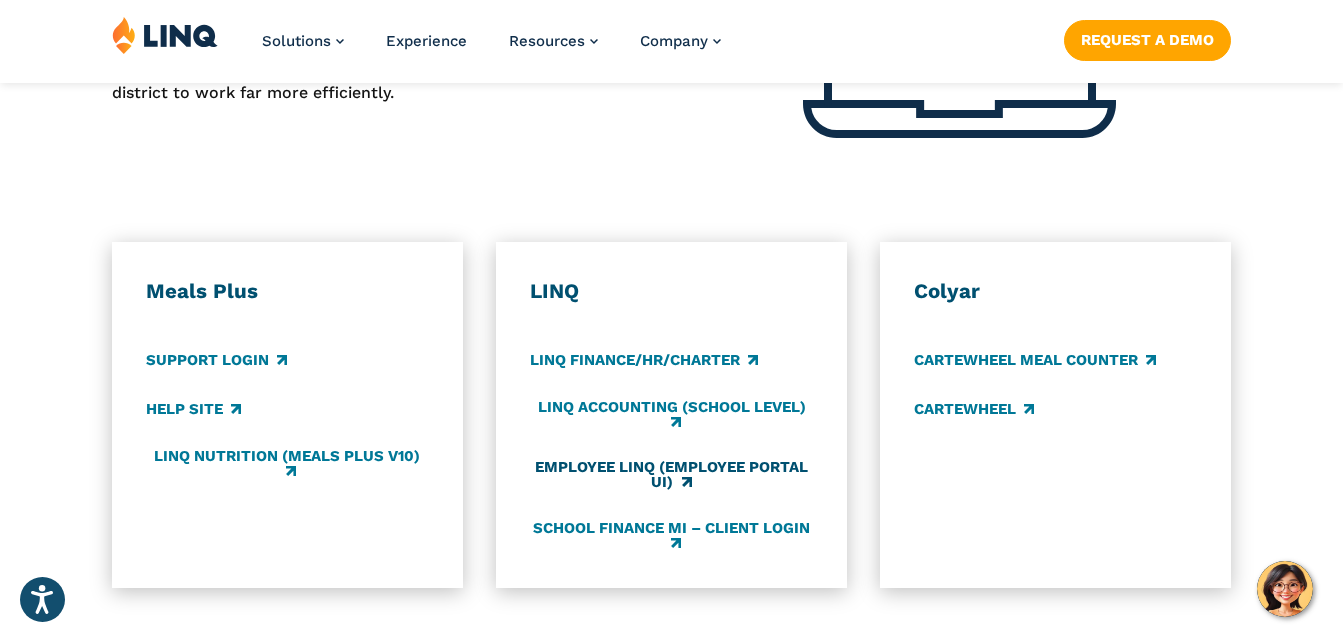 click on "Employee LINQ (Employee Portal UI)" at bounding box center (671, 475) 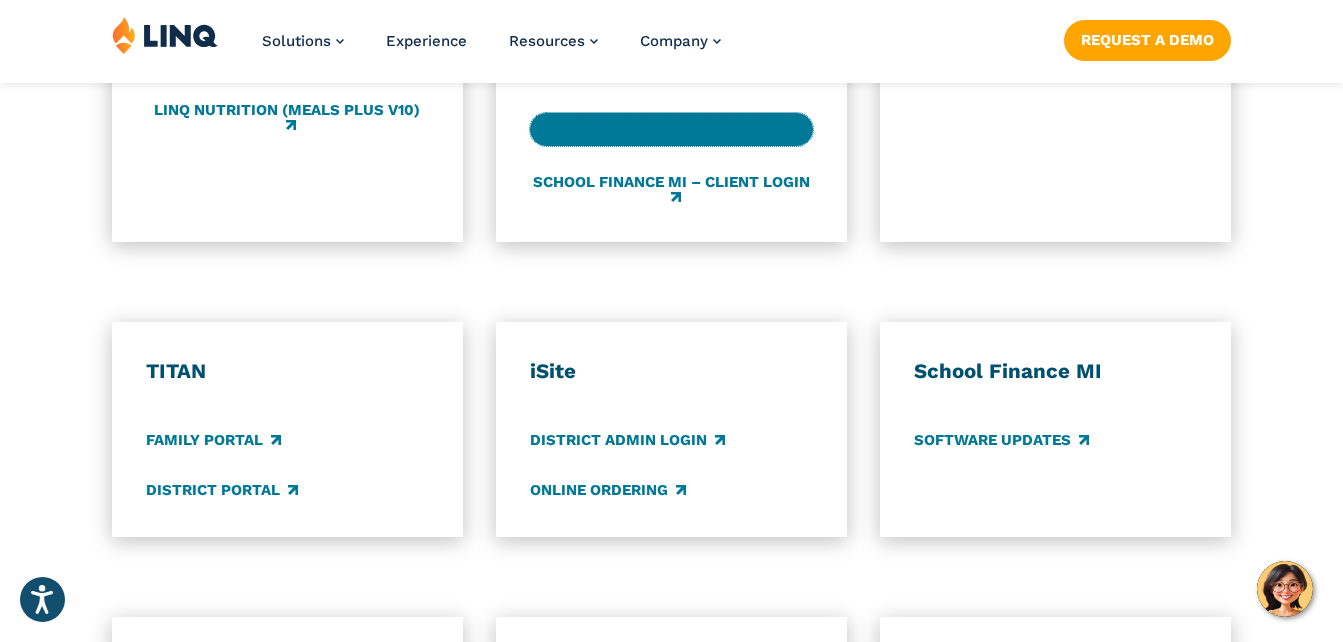scroll, scrollTop: 1360, scrollLeft: 0, axis: vertical 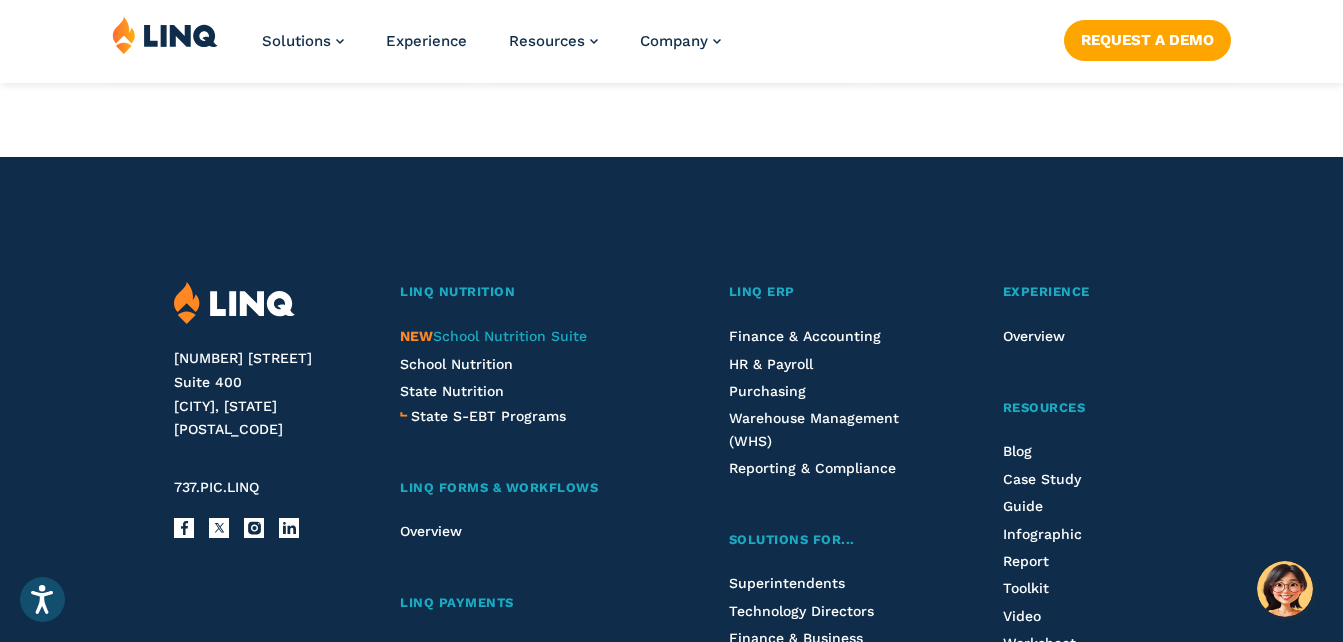 click on "NEW  School Nutrition Suite" at bounding box center (493, 336) 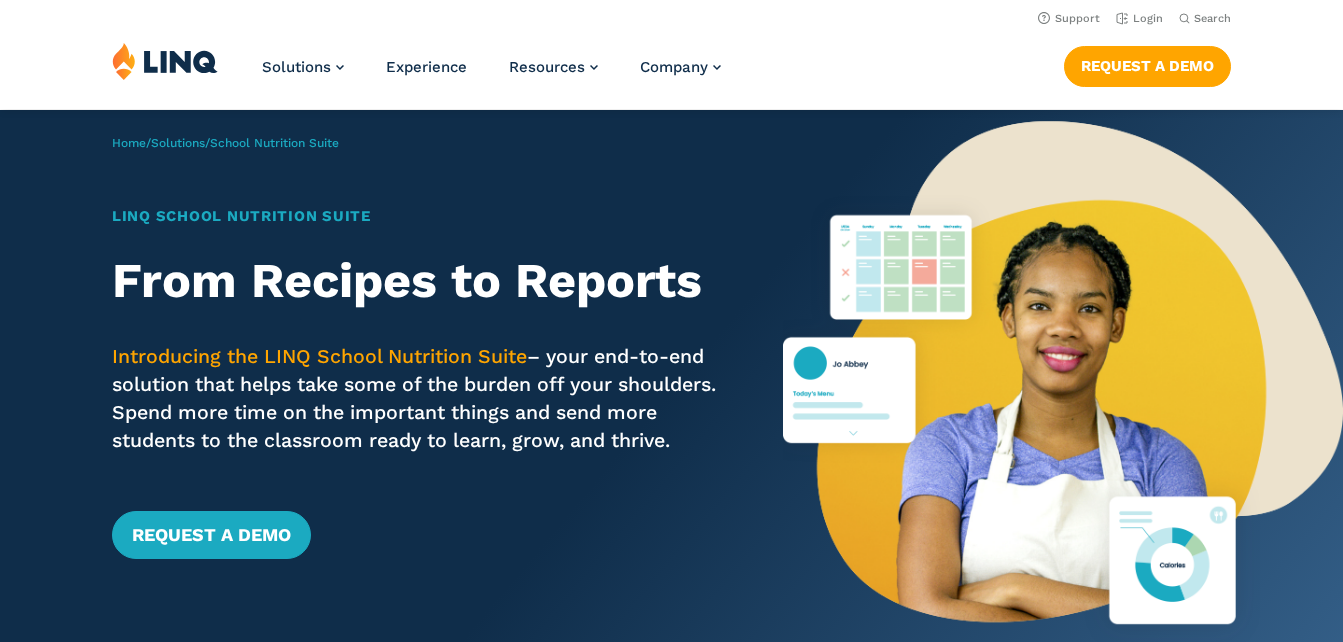 scroll, scrollTop: 0, scrollLeft: 0, axis: both 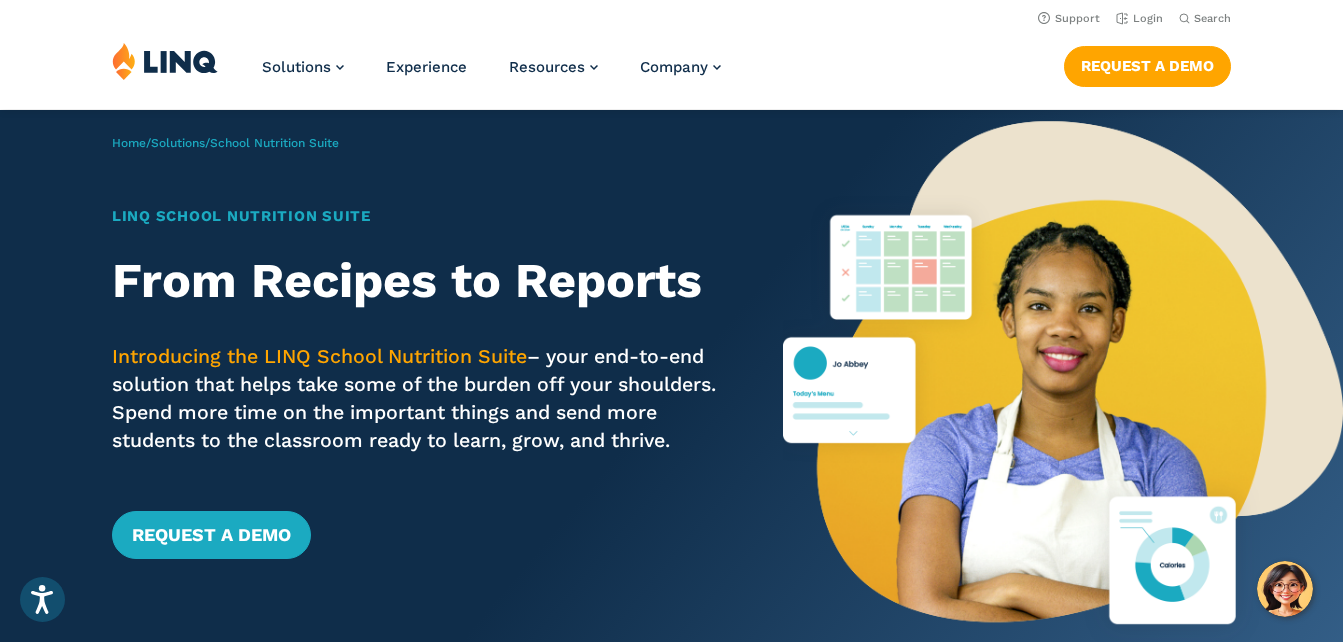 click on "Introducing the LINQ School Nutrition Suite" at bounding box center [319, 356] 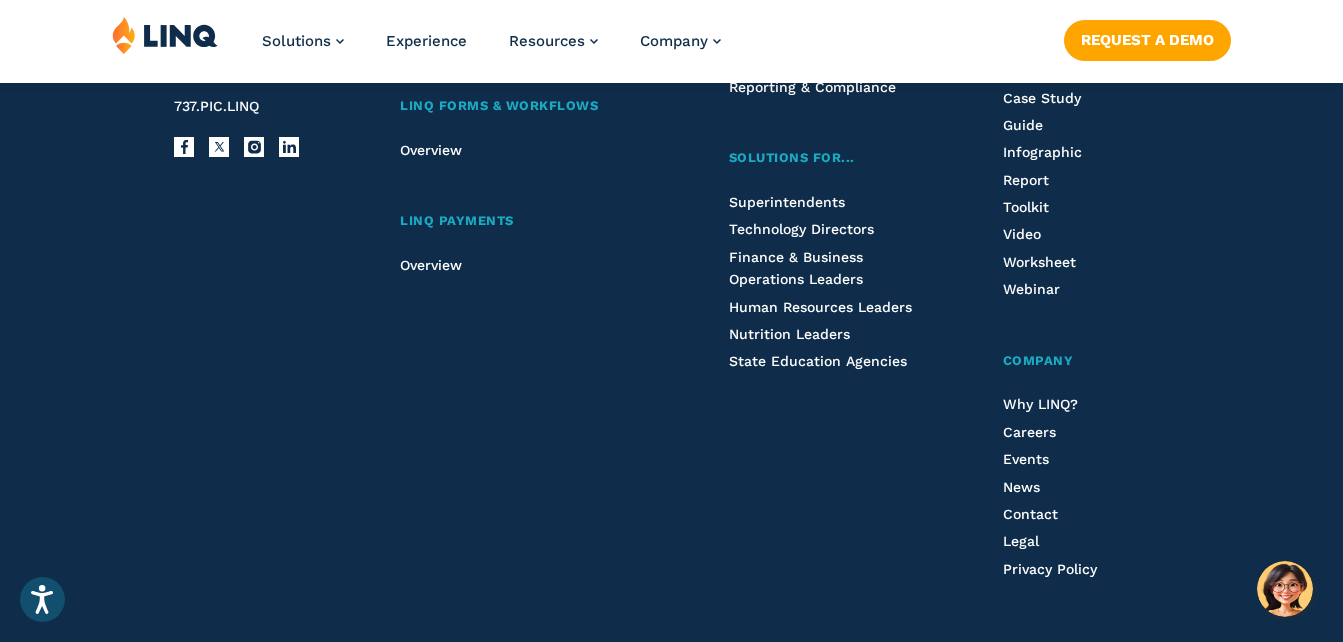 scroll, scrollTop: 2680, scrollLeft: 0, axis: vertical 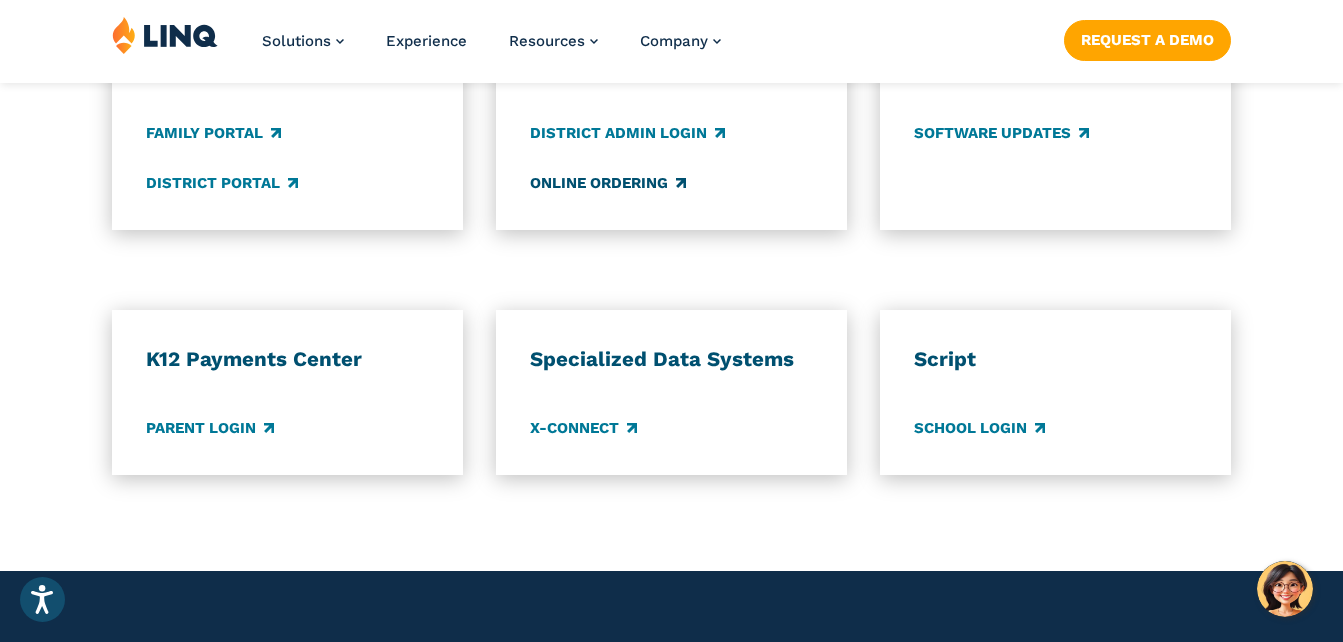 click on "Online Ordering" at bounding box center (608, 183) 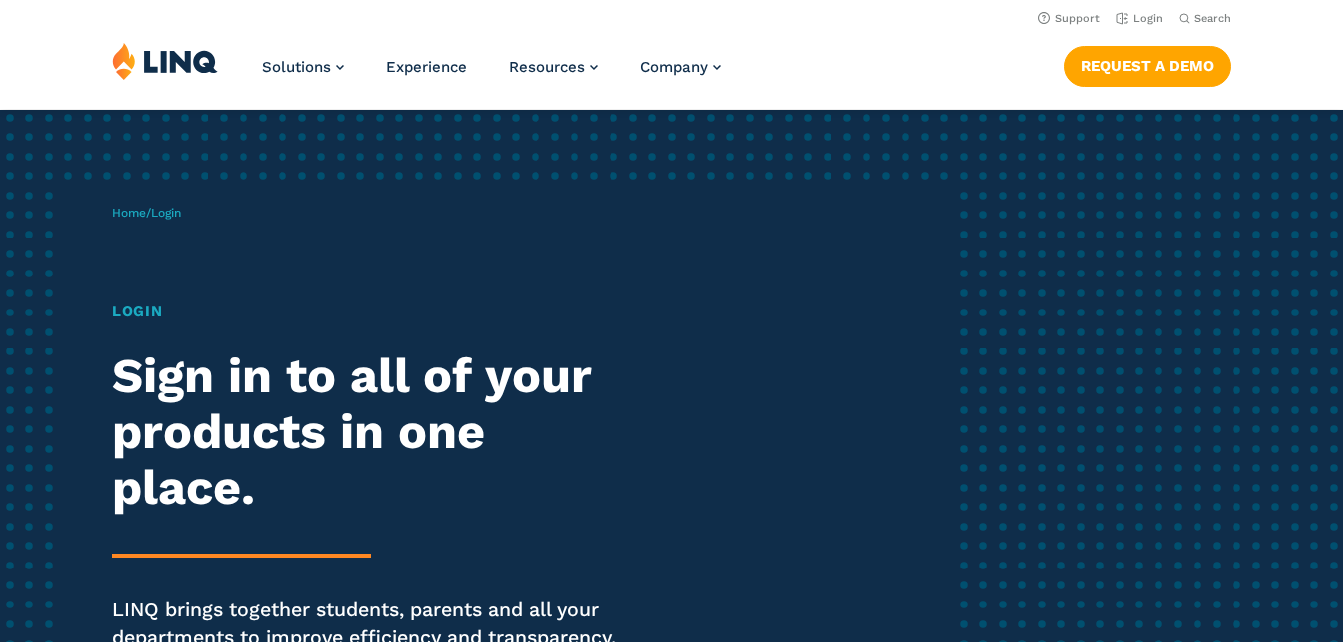 scroll, scrollTop: 1653, scrollLeft: 0, axis: vertical 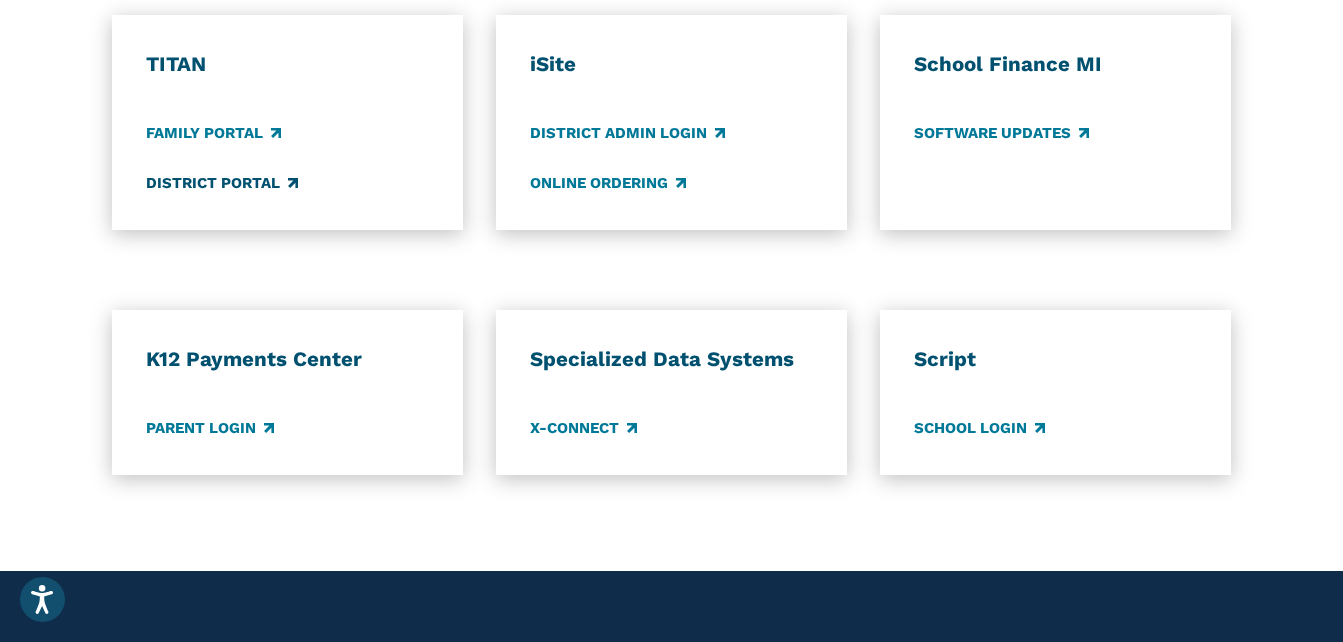 click on "District Portal" at bounding box center (222, 183) 